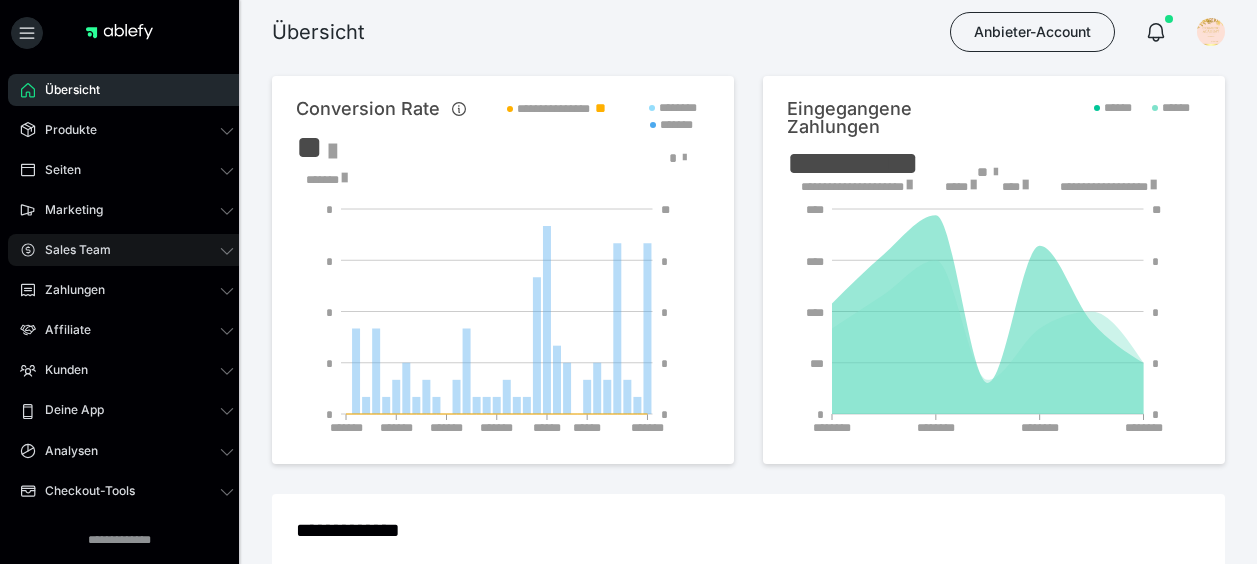 scroll, scrollTop: 0, scrollLeft: 0, axis: both 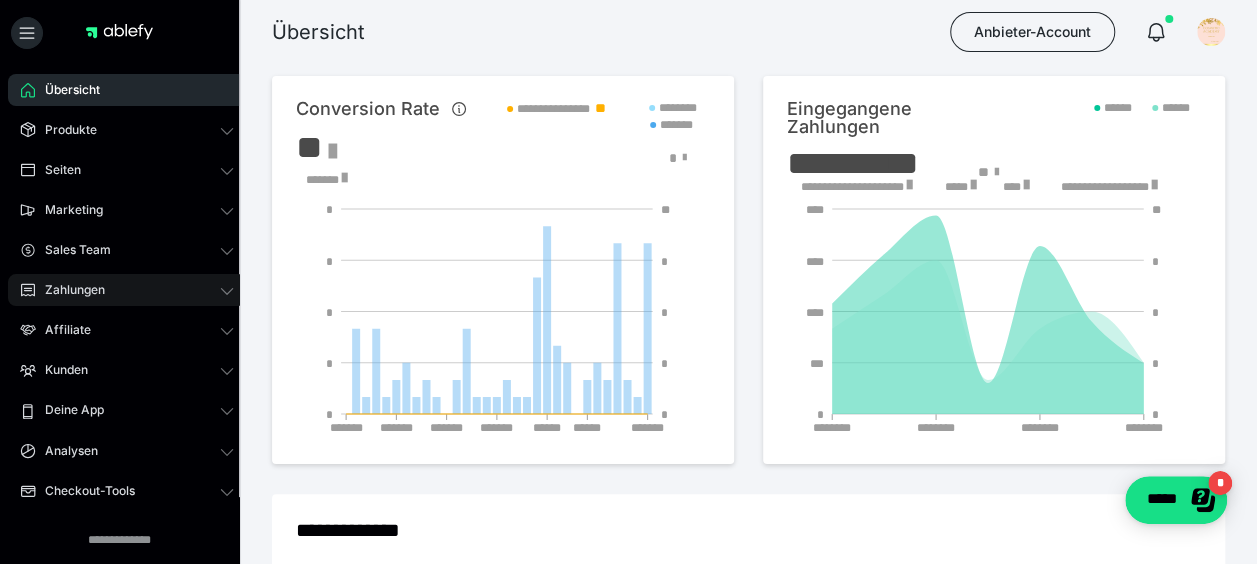 click on "Zahlungen" at bounding box center [68, 290] 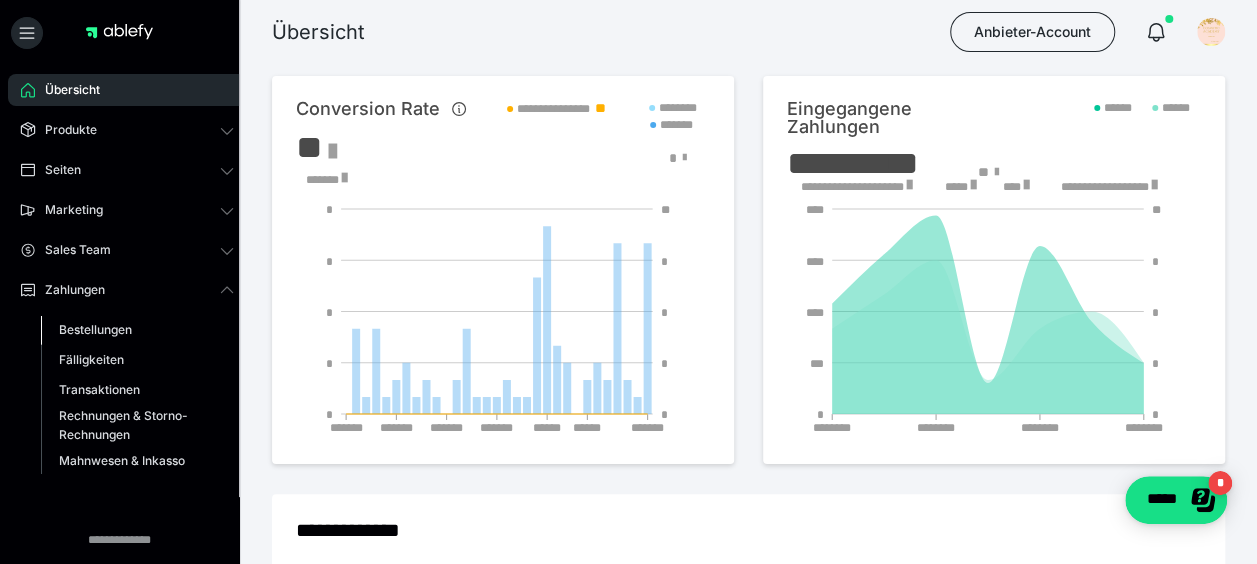 click on "Bestellungen" at bounding box center (95, 329) 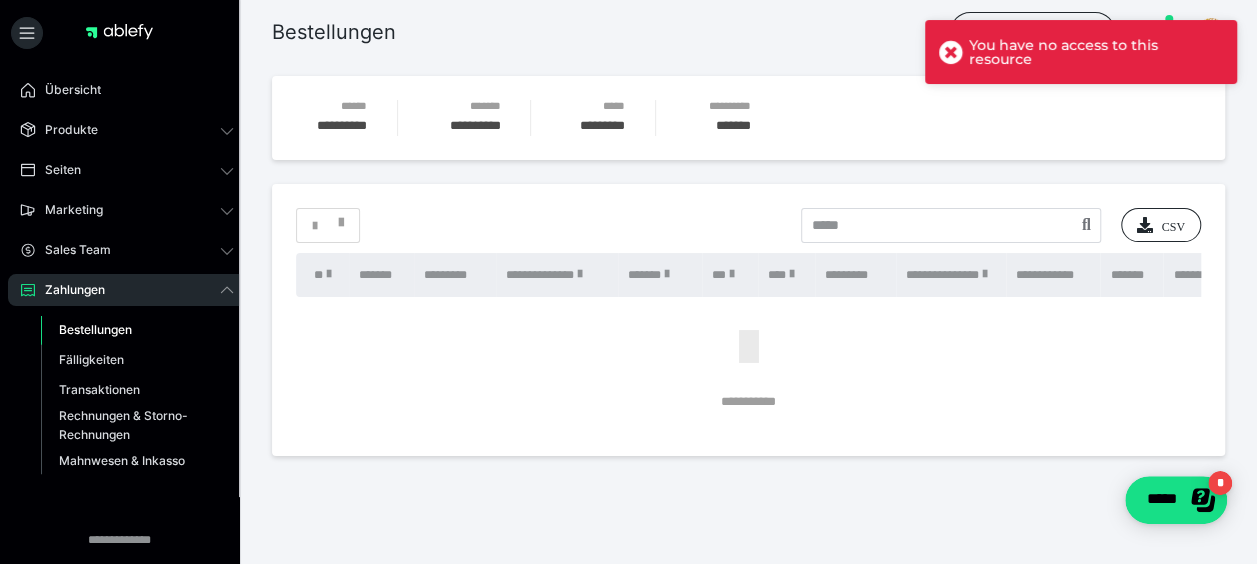 click on "**********" at bounding box center (748, 320) 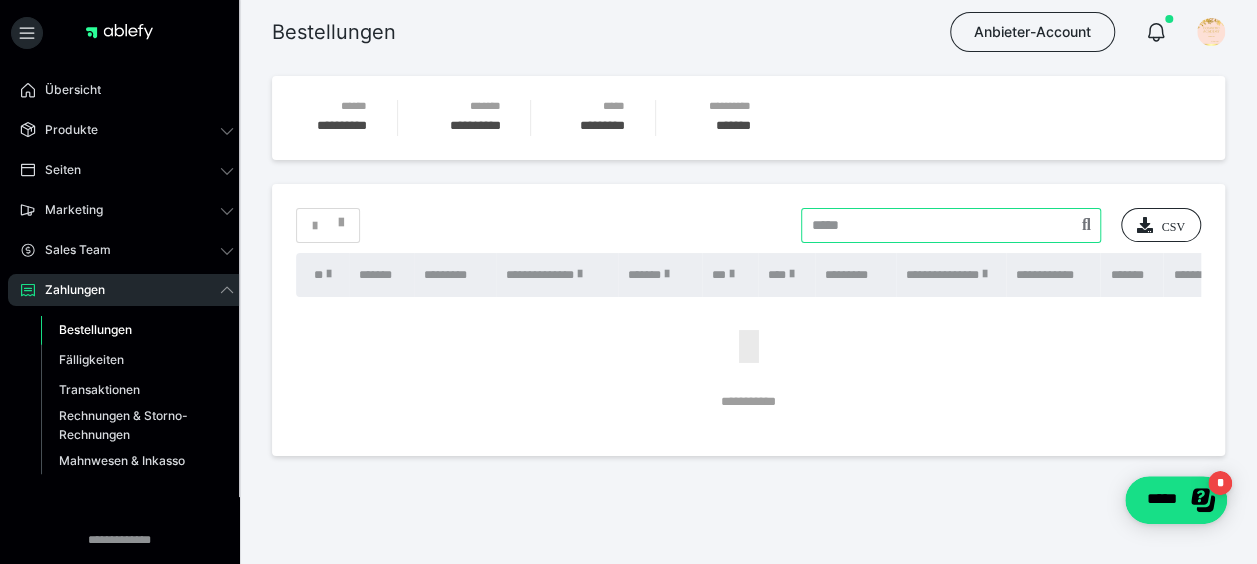 click at bounding box center (951, 225) 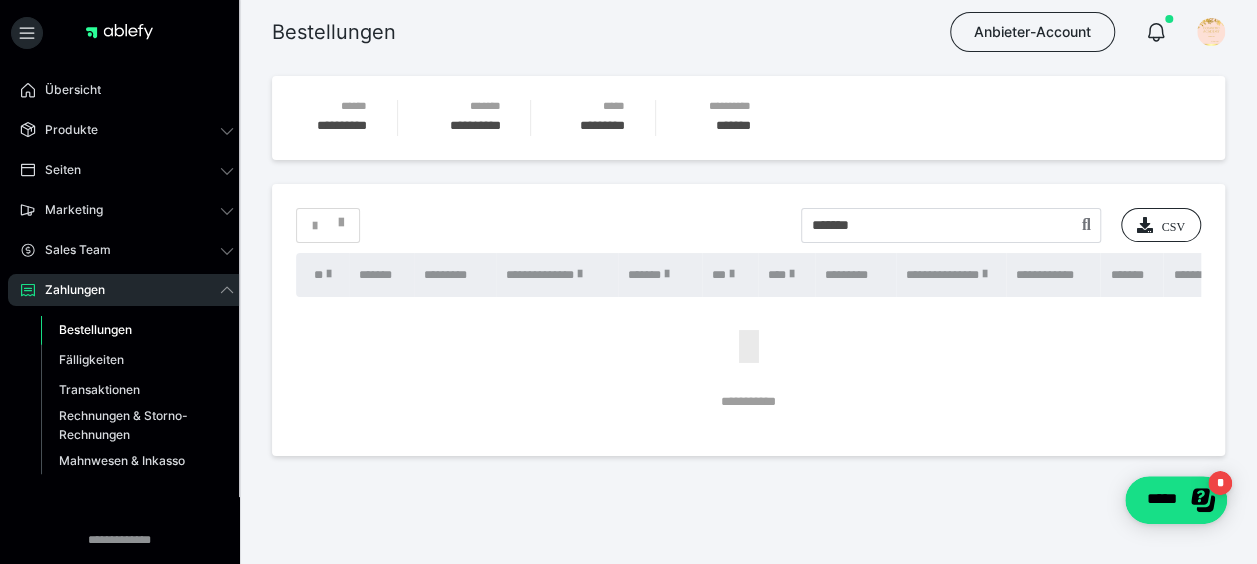 click on "**********" at bounding box center [748, 320] 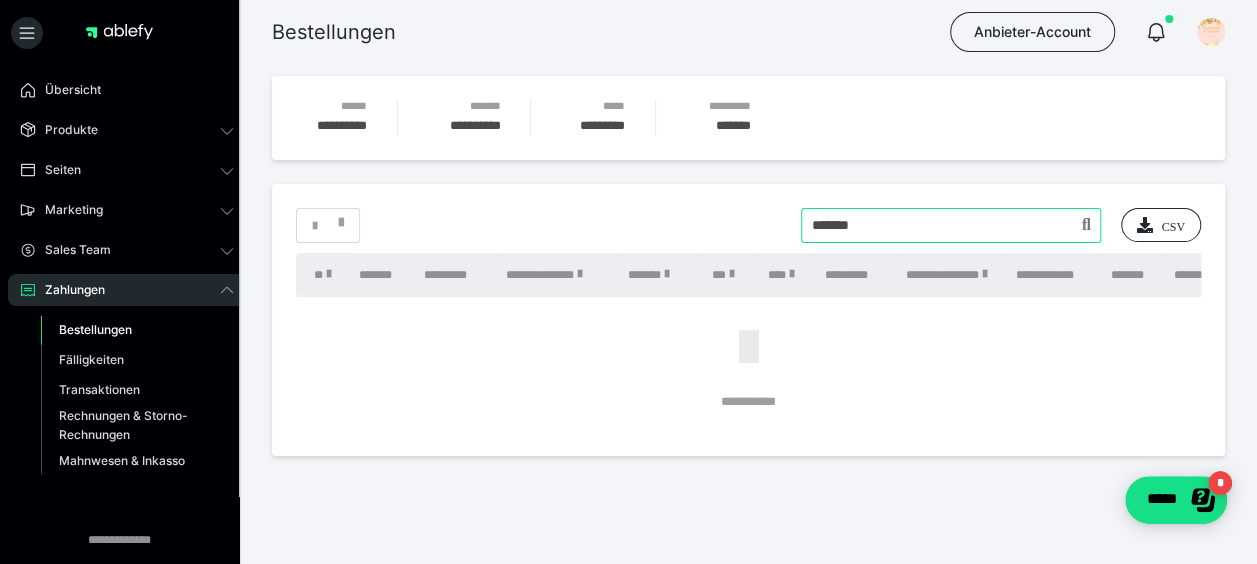 drag, startPoint x: 874, startPoint y: 226, endPoint x: 769, endPoint y: 228, distance: 105.01904 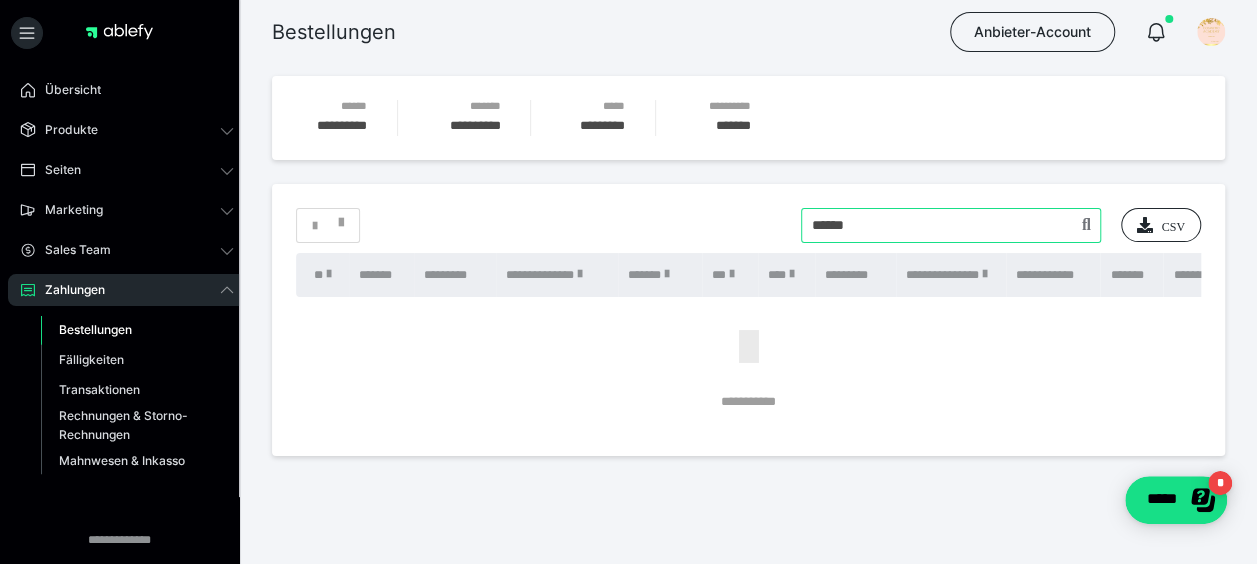 click at bounding box center (951, 225) 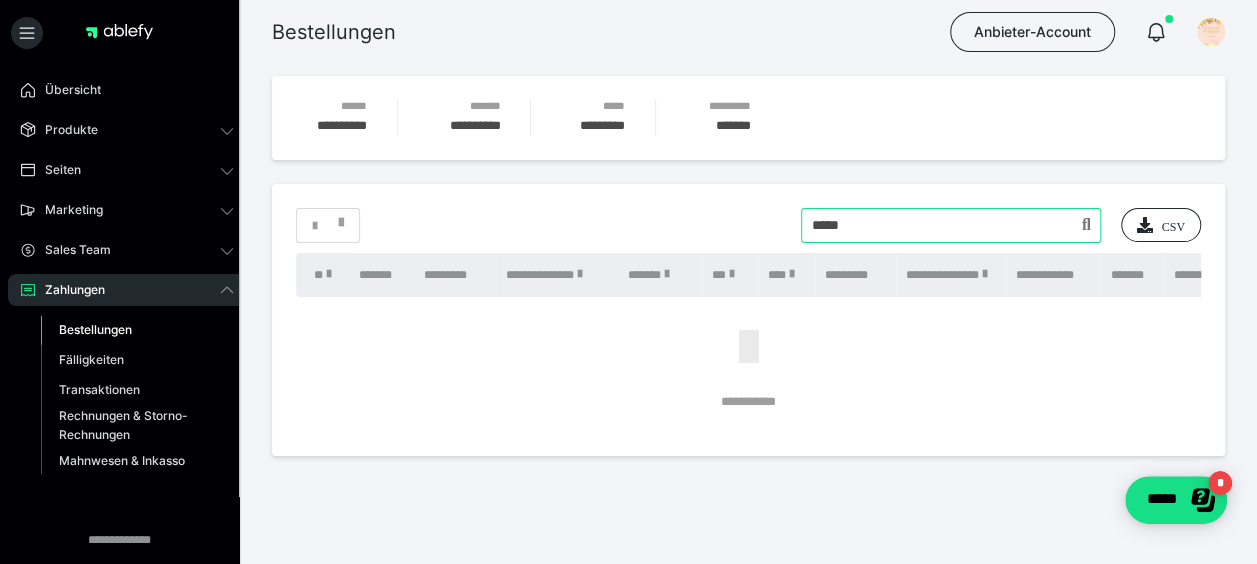 type on "*****" 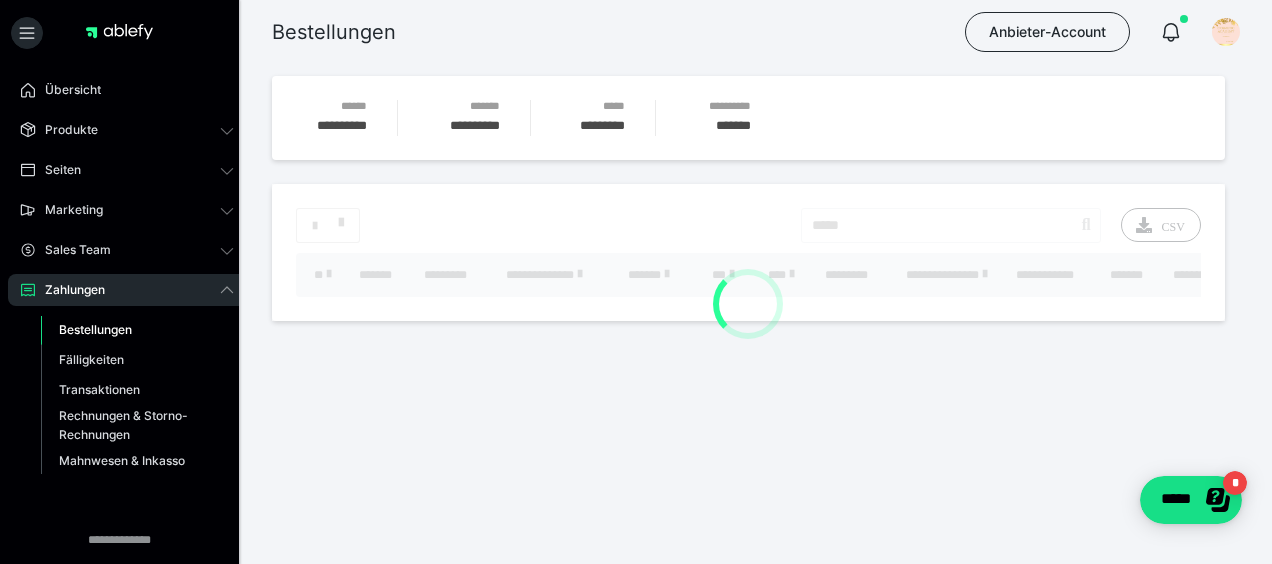 drag, startPoint x: 926, startPoint y: 202, endPoint x: 922, endPoint y: 212, distance: 10.770329 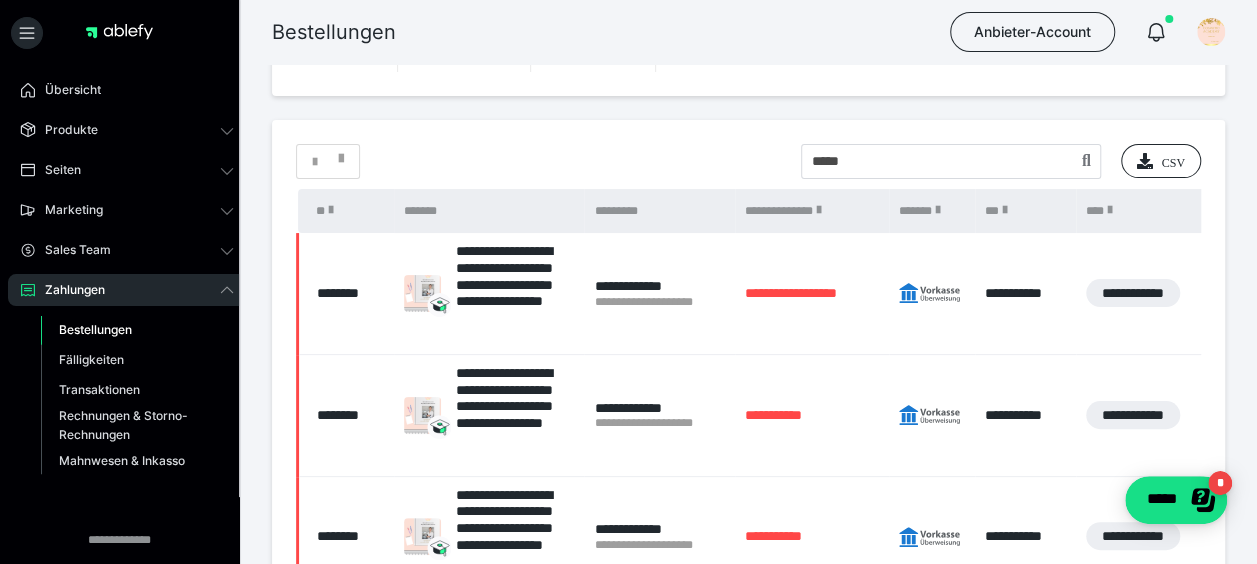 scroll, scrollTop: 100, scrollLeft: 0, axis: vertical 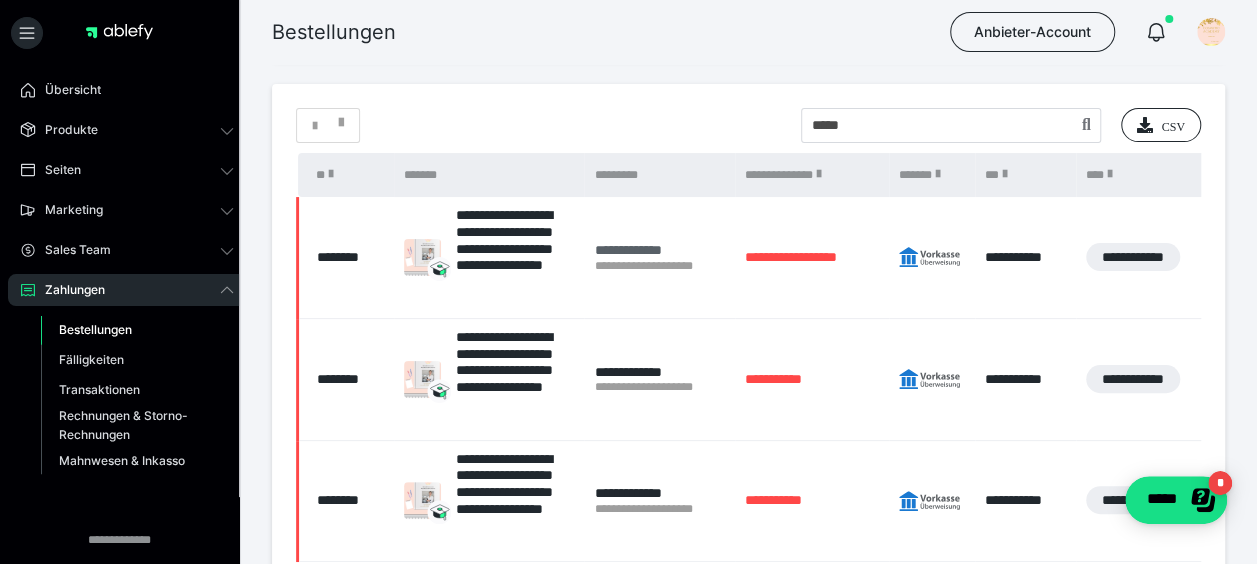 click on "**********" at bounding box center [659, 250] 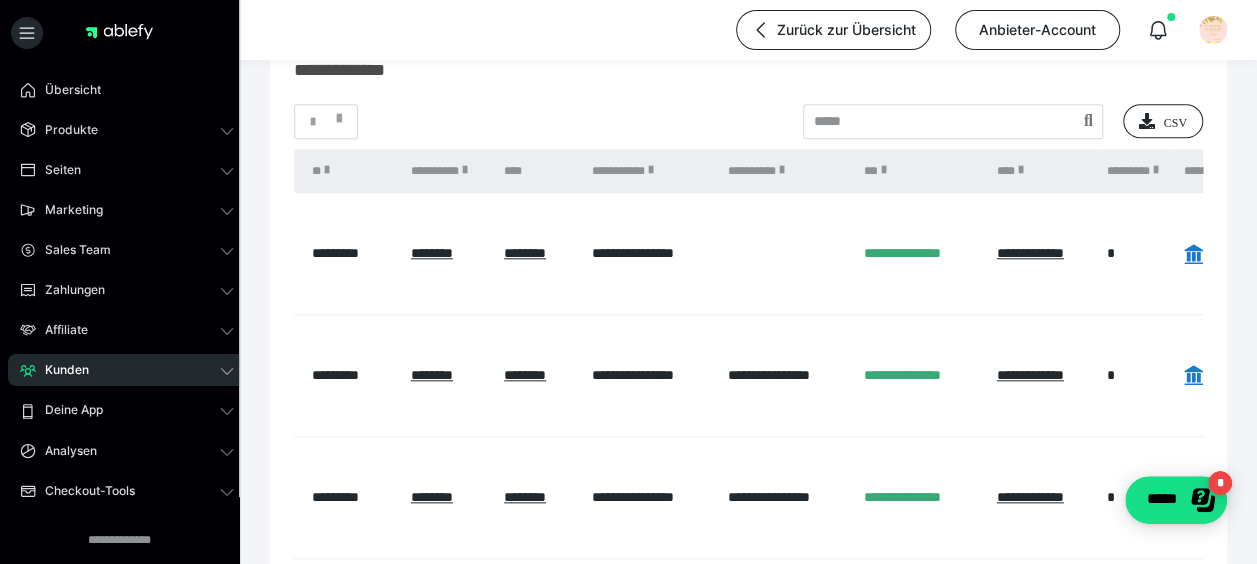 scroll, scrollTop: 769, scrollLeft: 0, axis: vertical 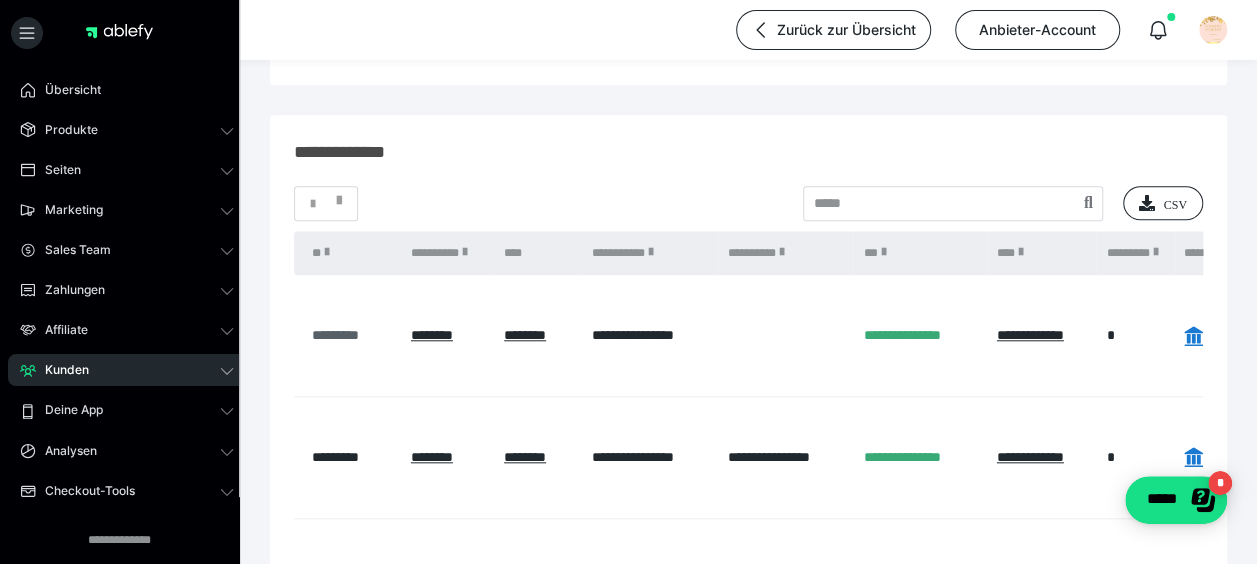 click on "*********" at bounding box center (351, 335) 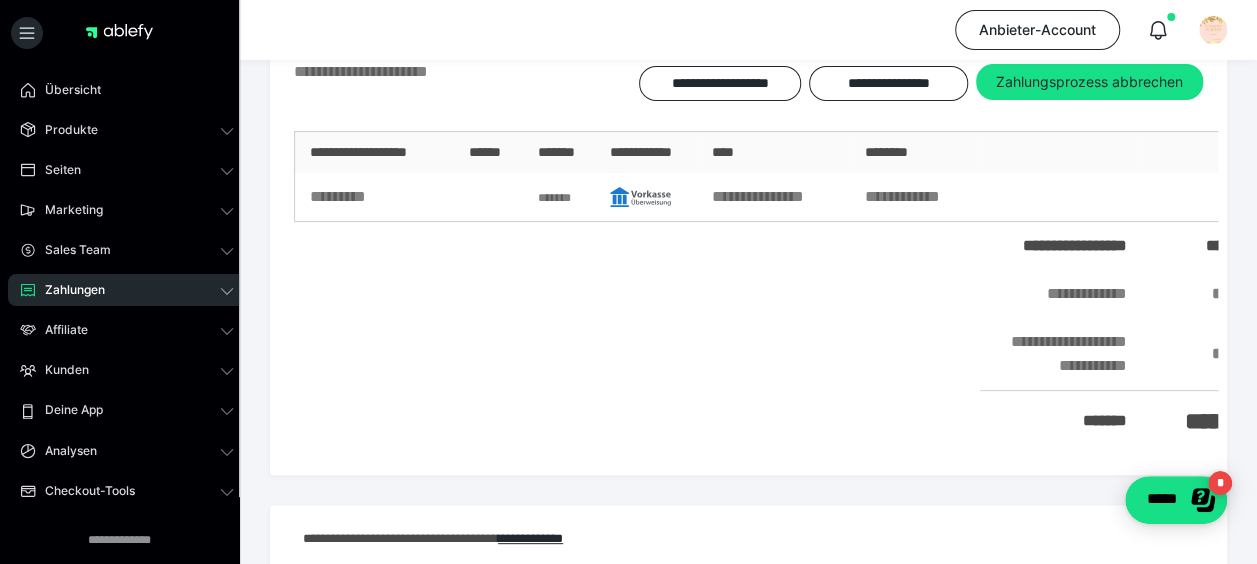 scroll, scrollTop: 0, scrollLeft: 0, axis: both 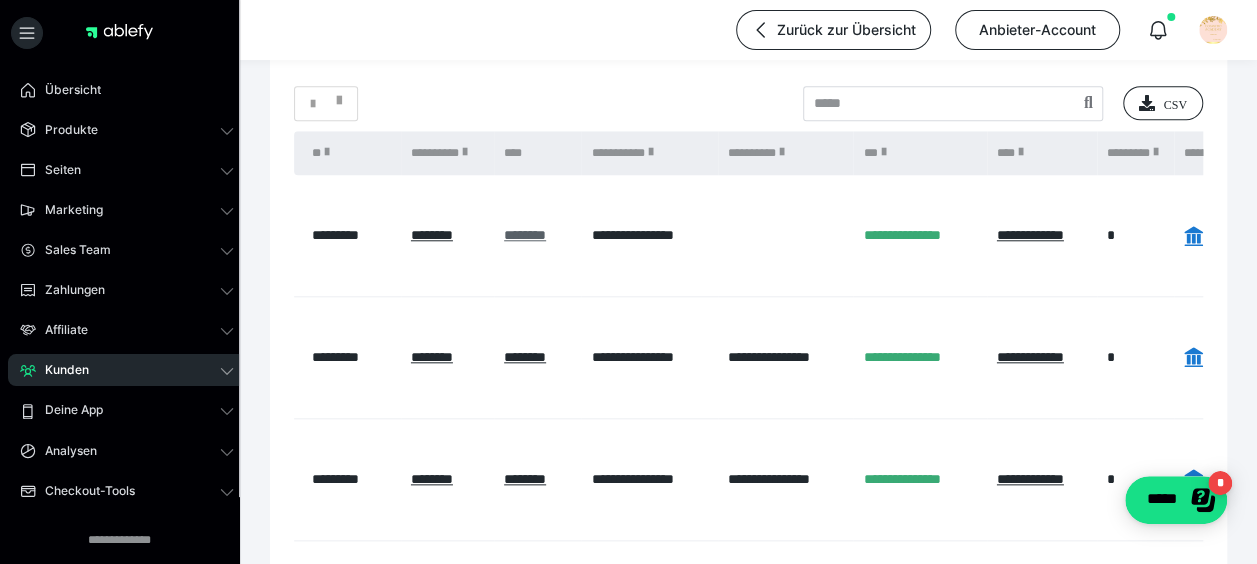 click on "********" at bounding box center [525, 235] 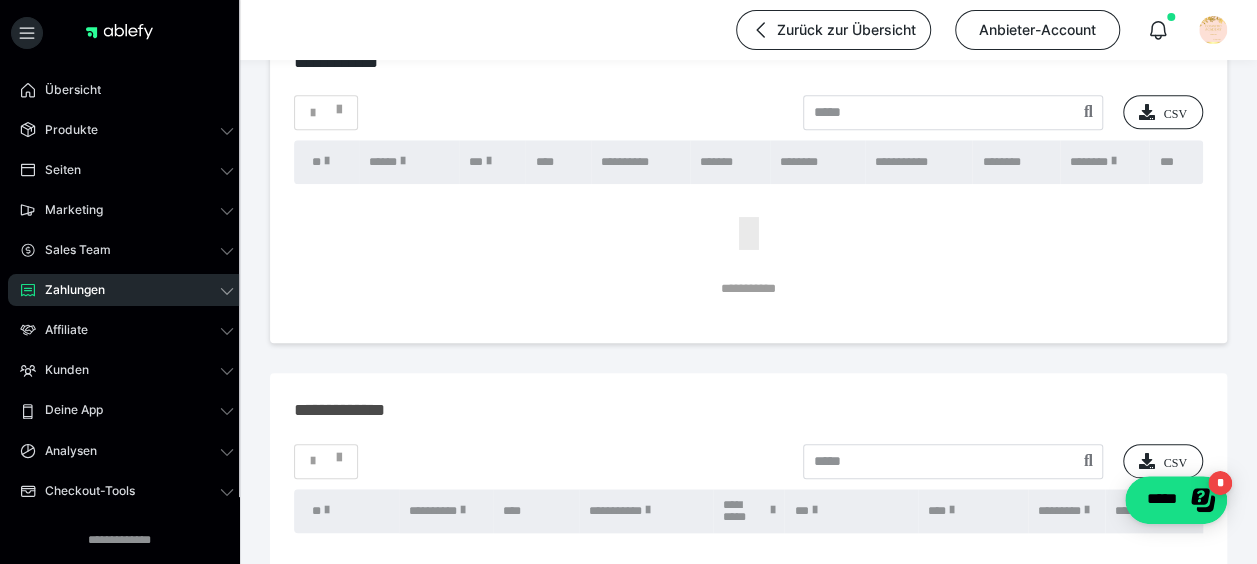 scroll, scrollTop: 1100, scrollLeft: 0, axis: vertical 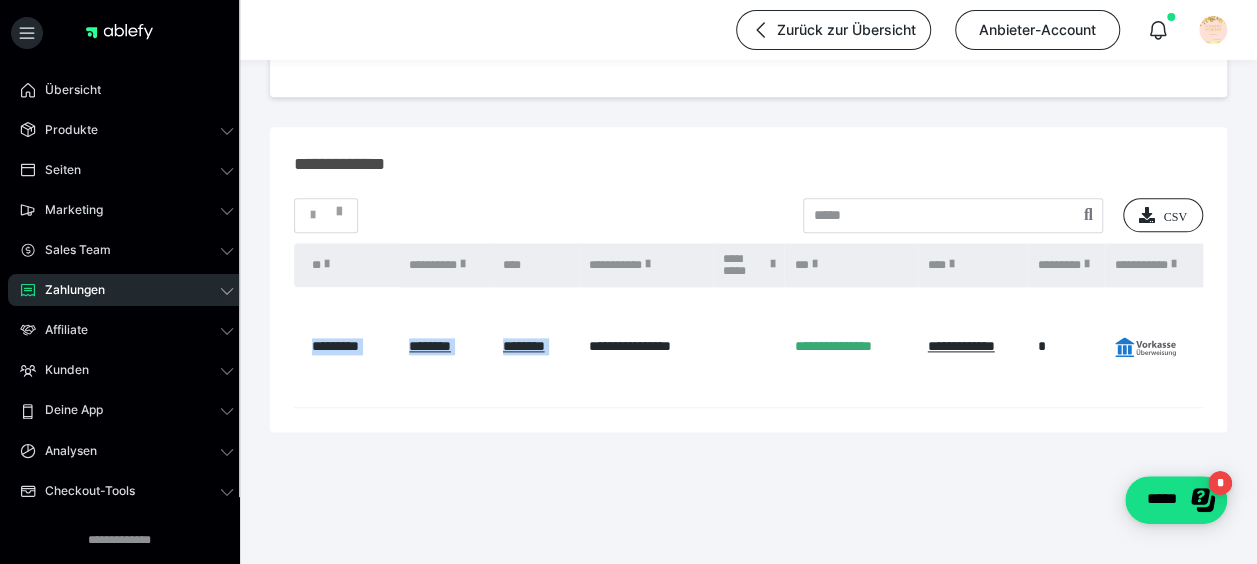 drag, startPoint x: 579, startPoint y: 400, endPoint x: 1060, endPoint y: 441, distance: 482.74423 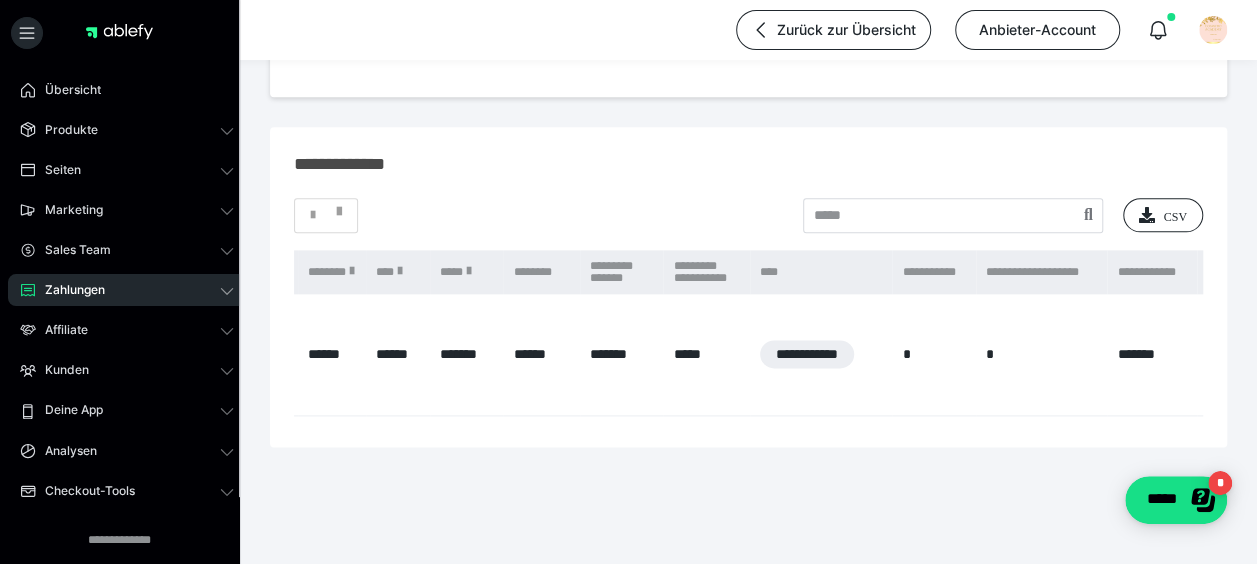 scroll, scrollTop: 0, scrollLeft: 1654, axis: horizontal 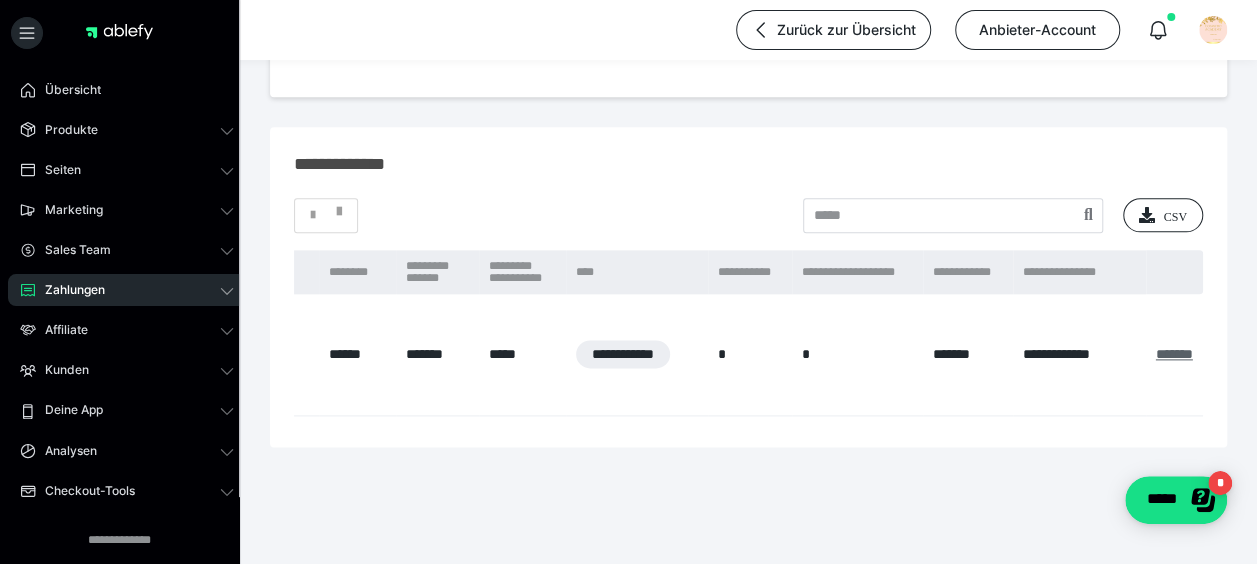 click on "*******" at bounding box center (1174, 354) 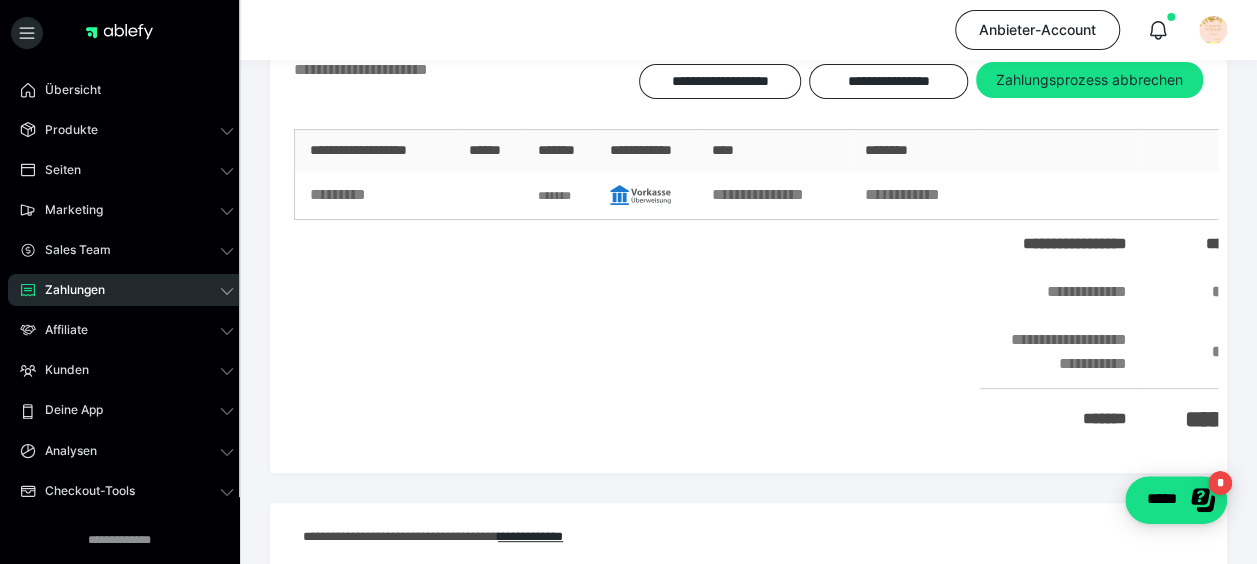 scroll, scrollTop: 0, scrollLeft: 0, axis: both 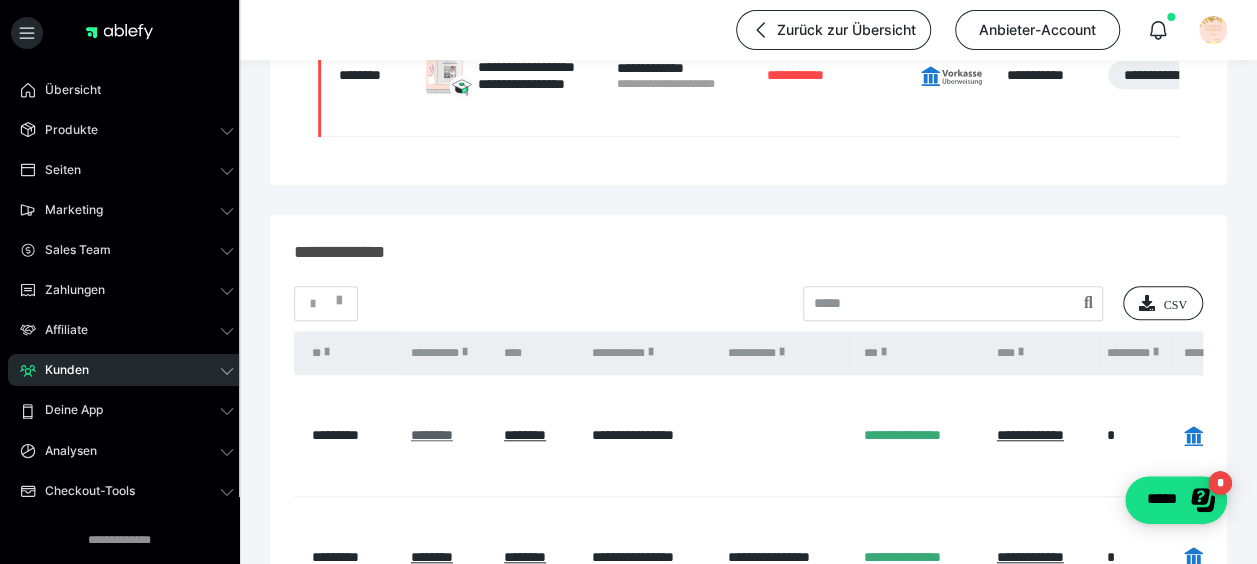 click on "********" at bounding box center (432, 435) 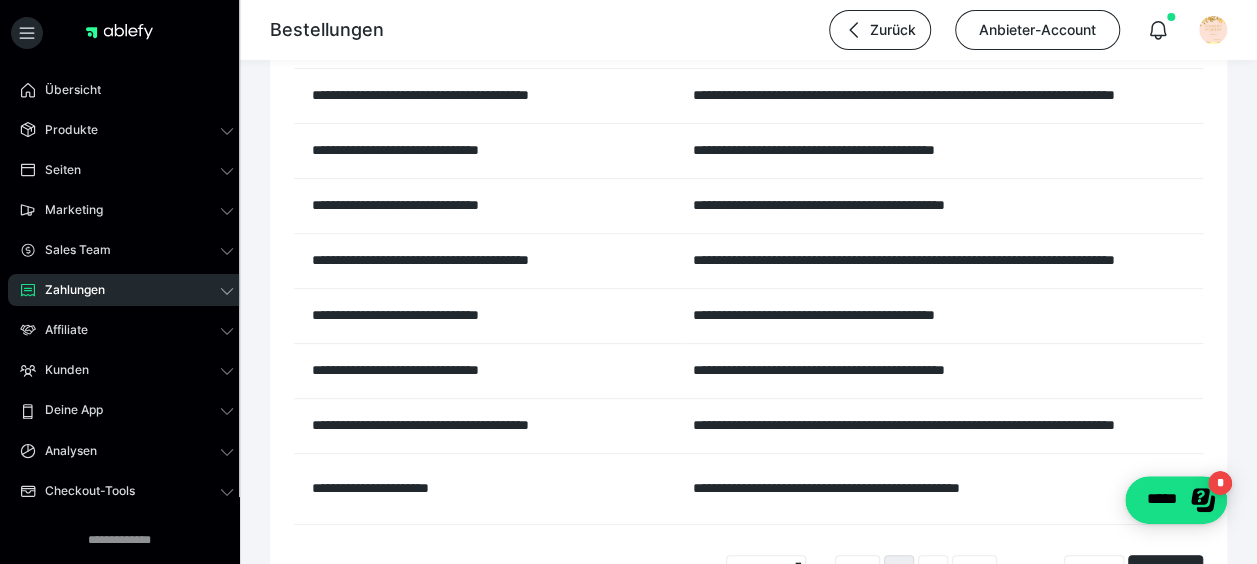 scroll, scrollTop: 4200, scrollLeft: 0, axis: vertical 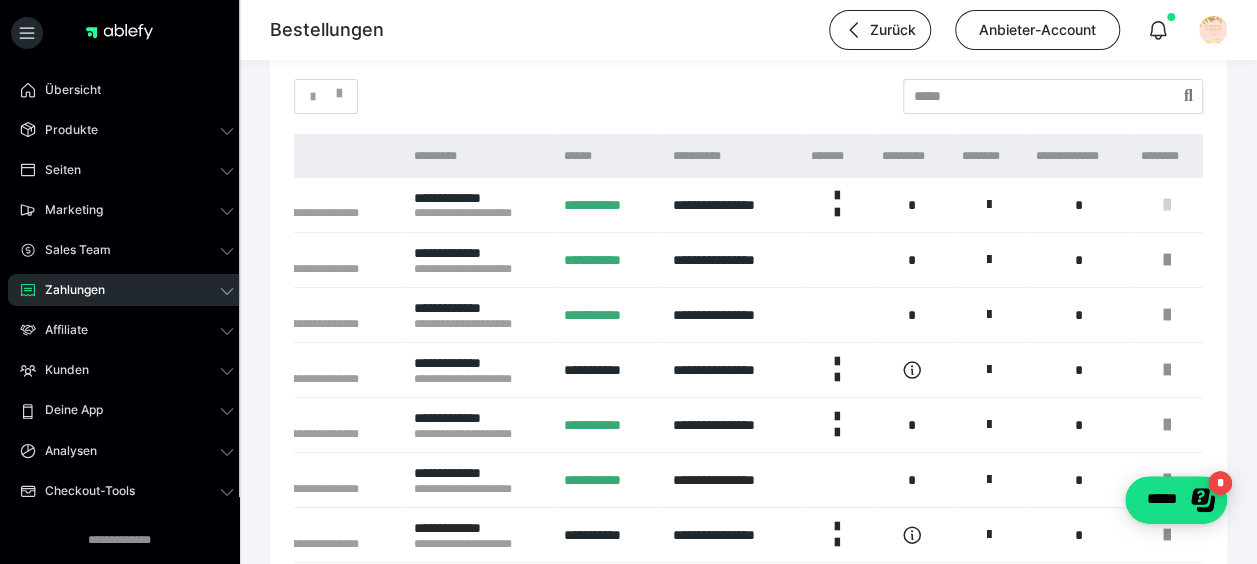 click at bounding box center (1167, 205) 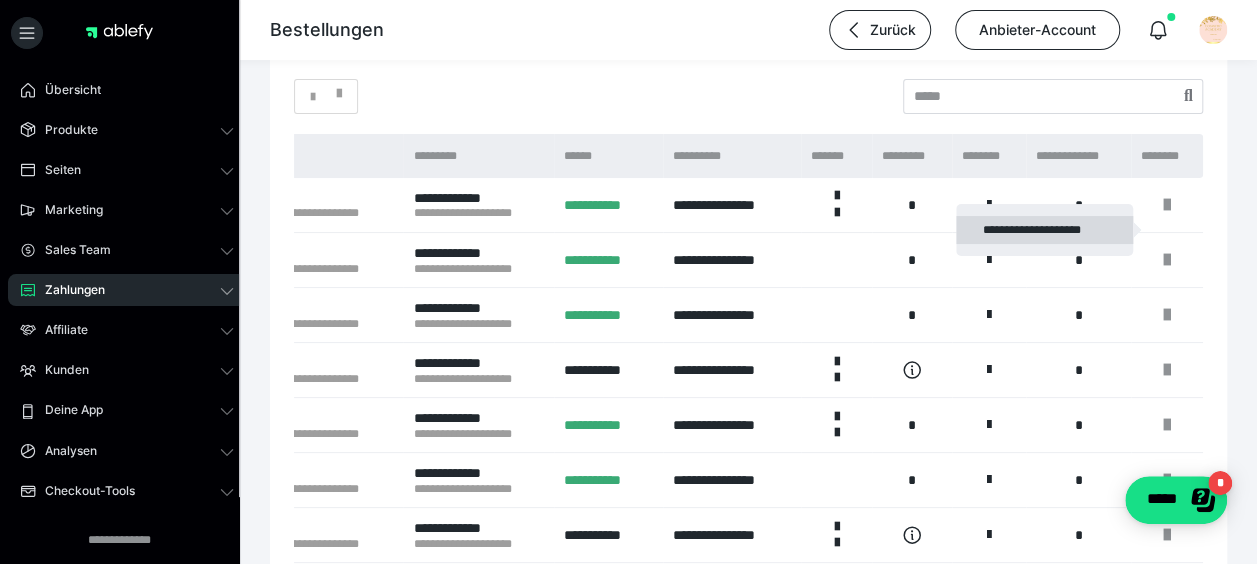 click on "**********" at bounding box center [1044, 230] 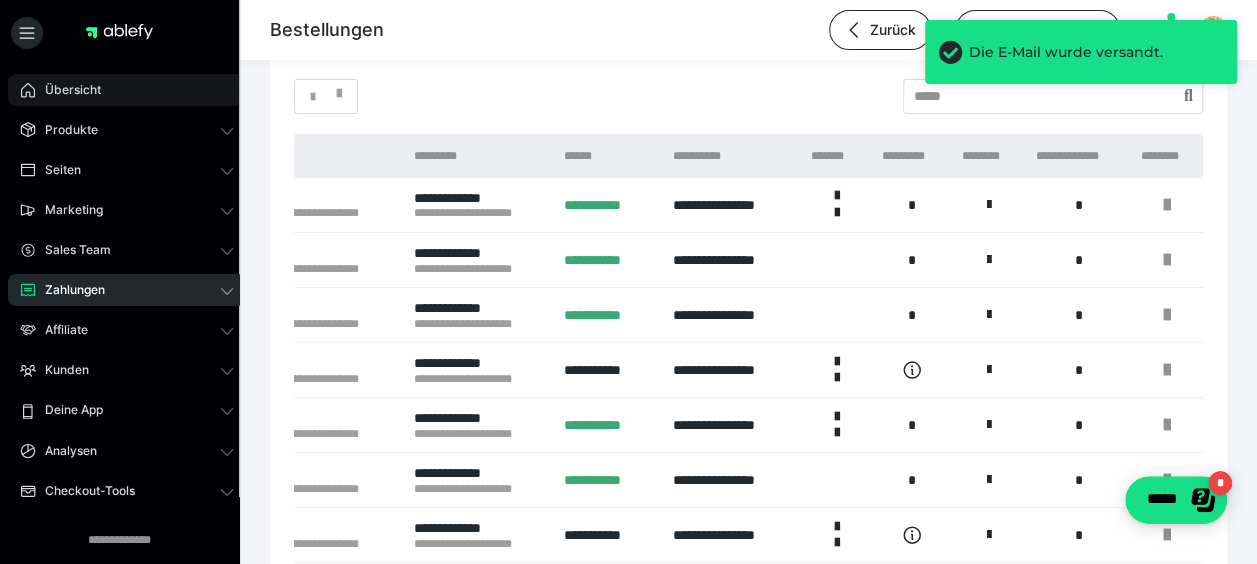 click on "Übersicht" at bounding box center (66, 90) 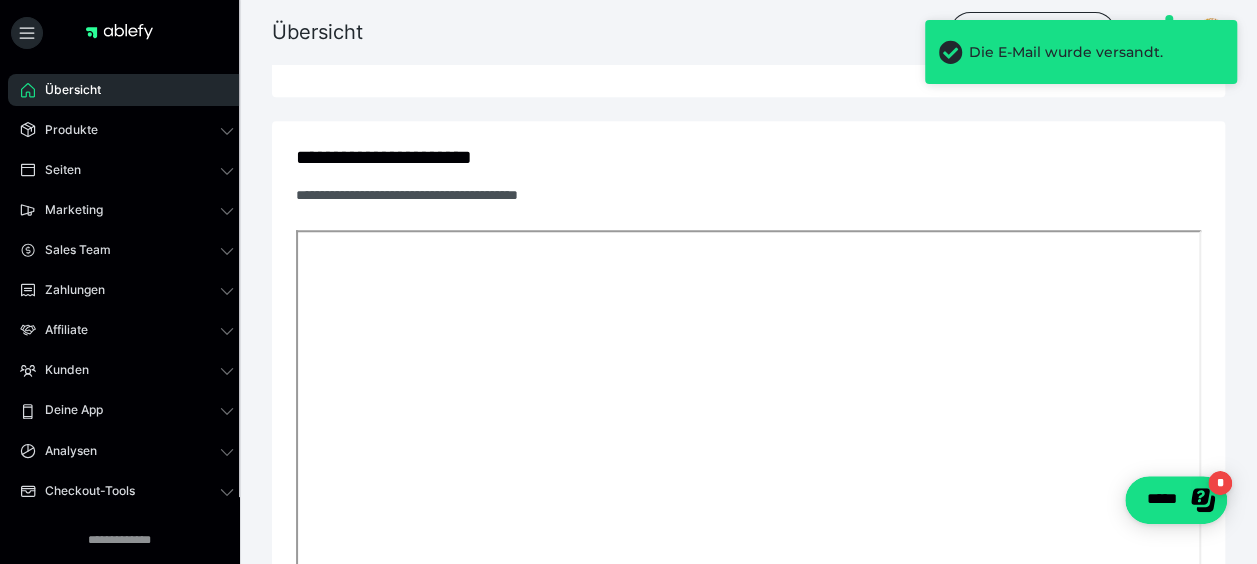 scroll, scrollTop: 965, scrollLeft: 0, axis: vertical 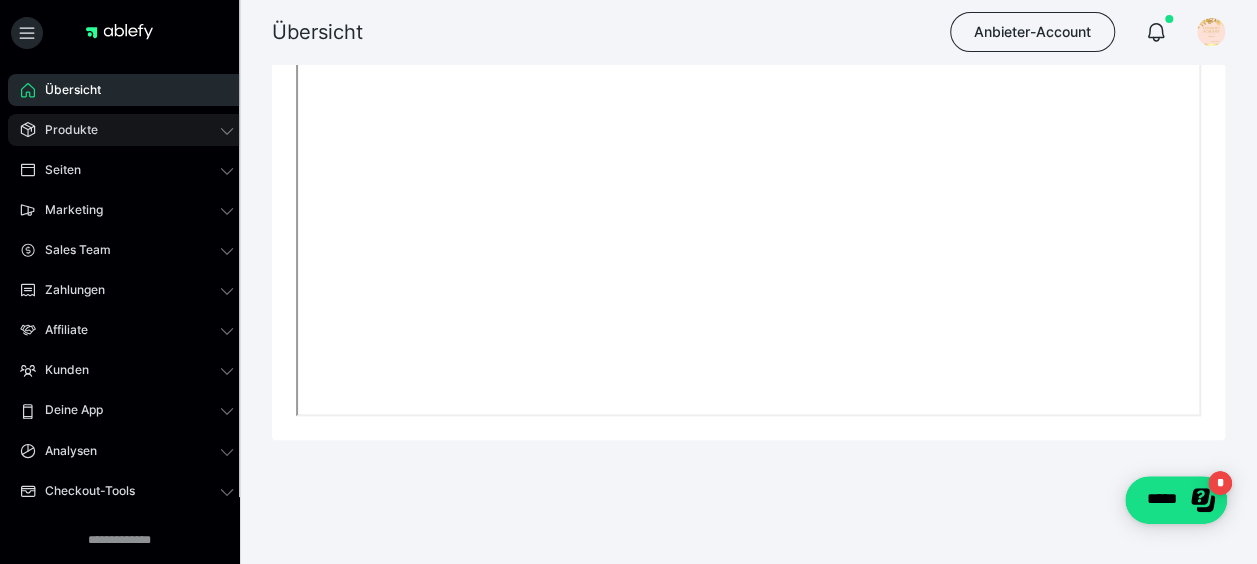 click on "Produkte" at bounding box center (127, 130) 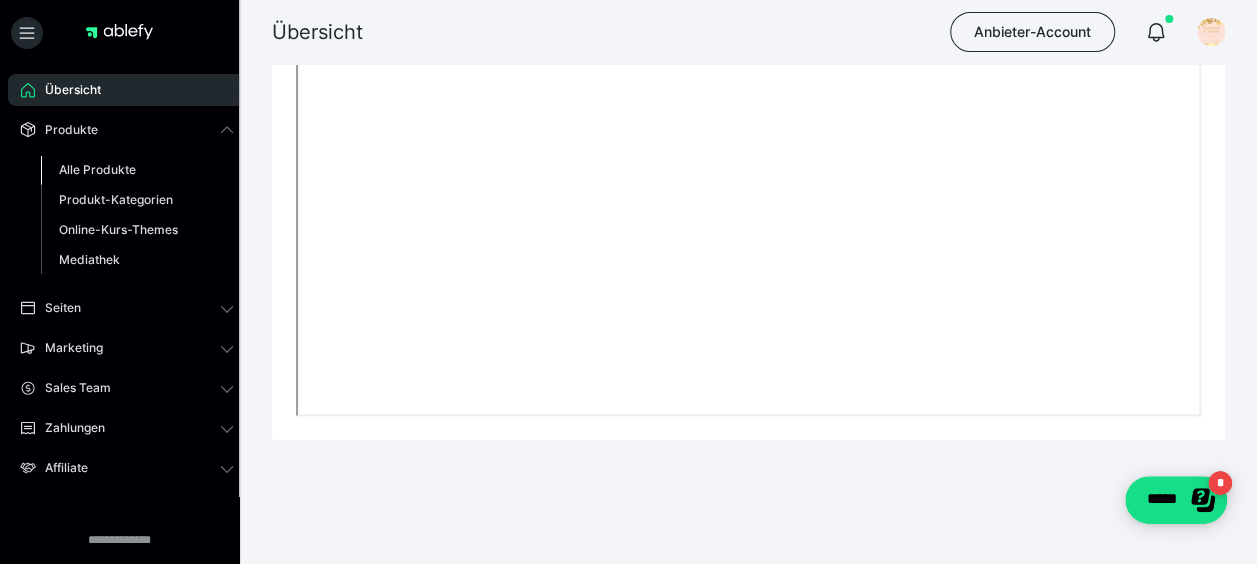 click on "Alle Produkte" at bounding box center (97, 169) 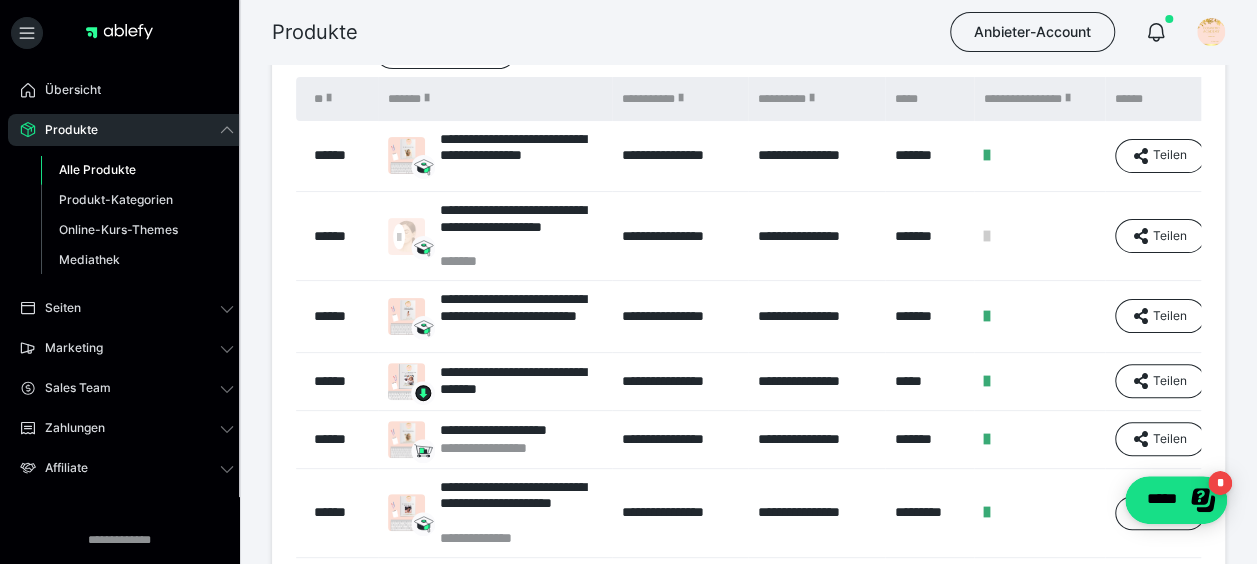 scroll, scrollTop: 0, scrollLeft: 0, axis: both 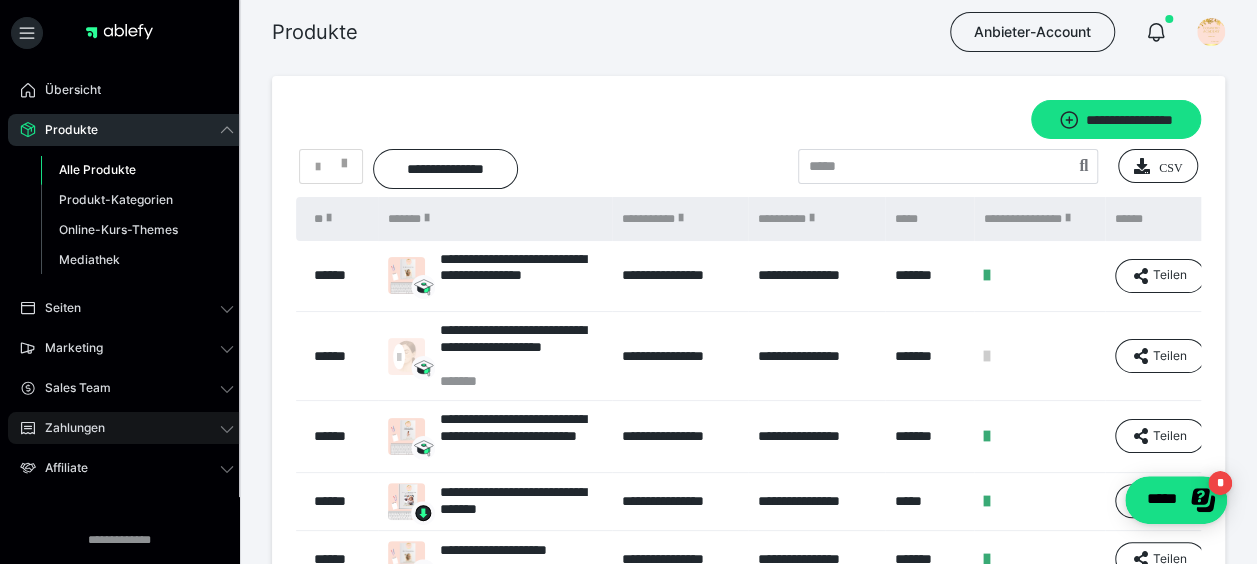 click on "Zahlungen" at bounding box center (68, 428) 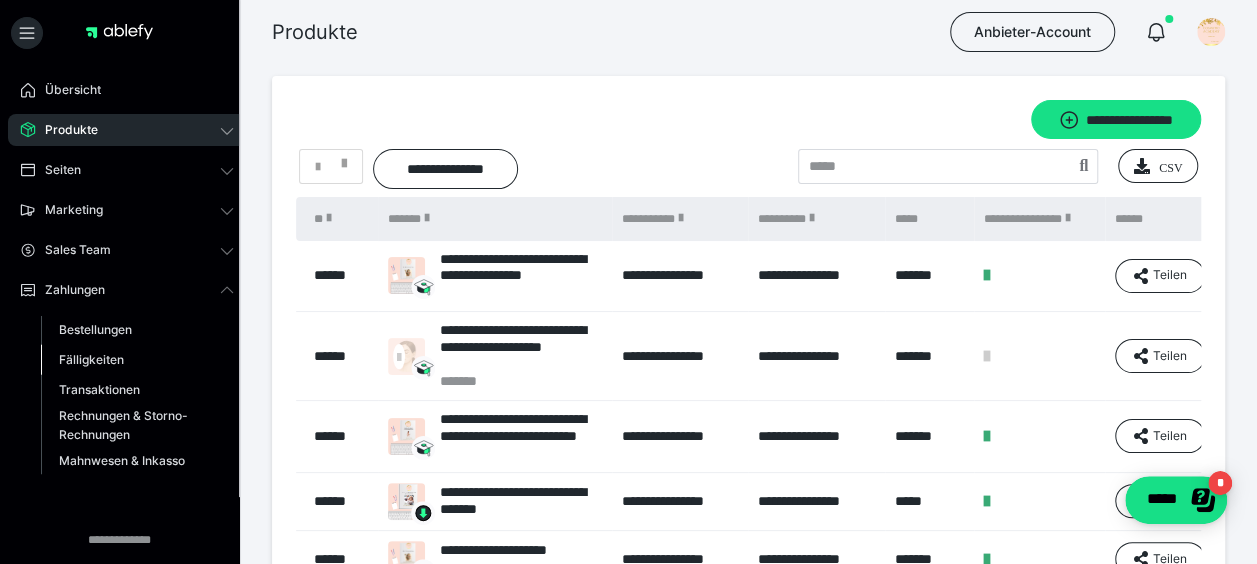 click on "Fälligkeiten" at bounding box center [91, 359] 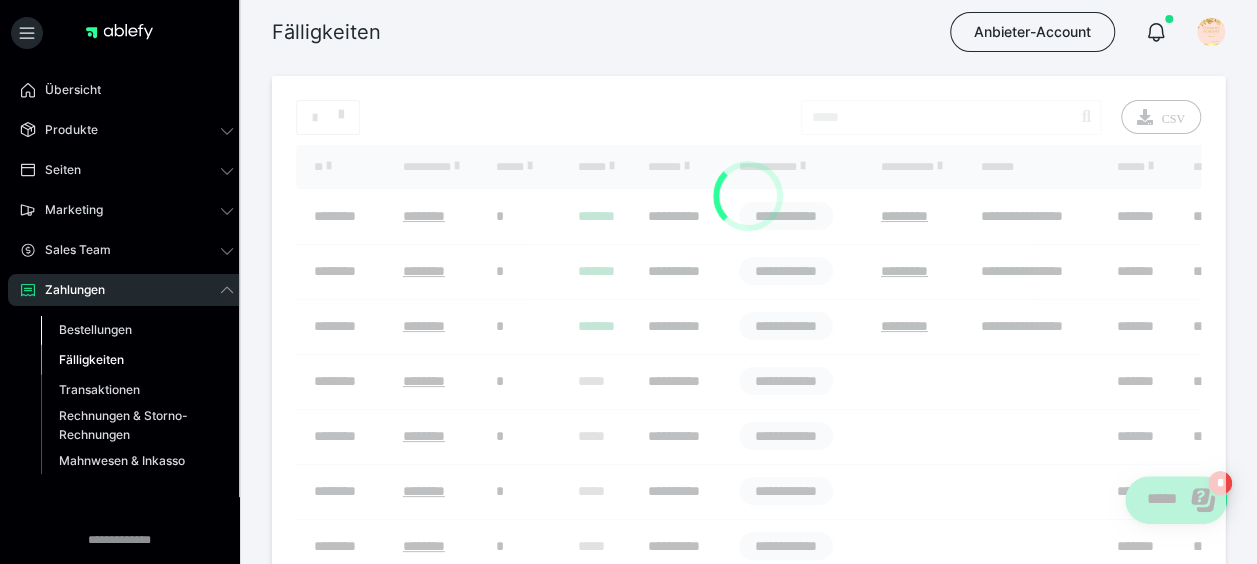 click on "Bestellungen" at bounding box center [95, 329] 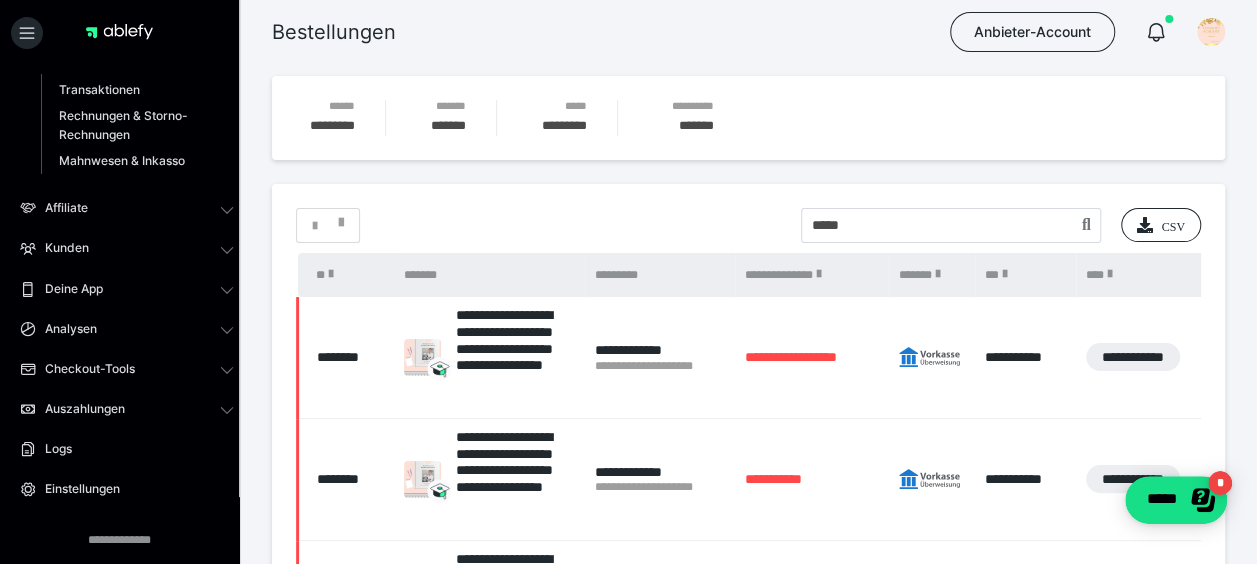 scroll, scrollTop: 354, scrollLeft: 0, axis: vertical 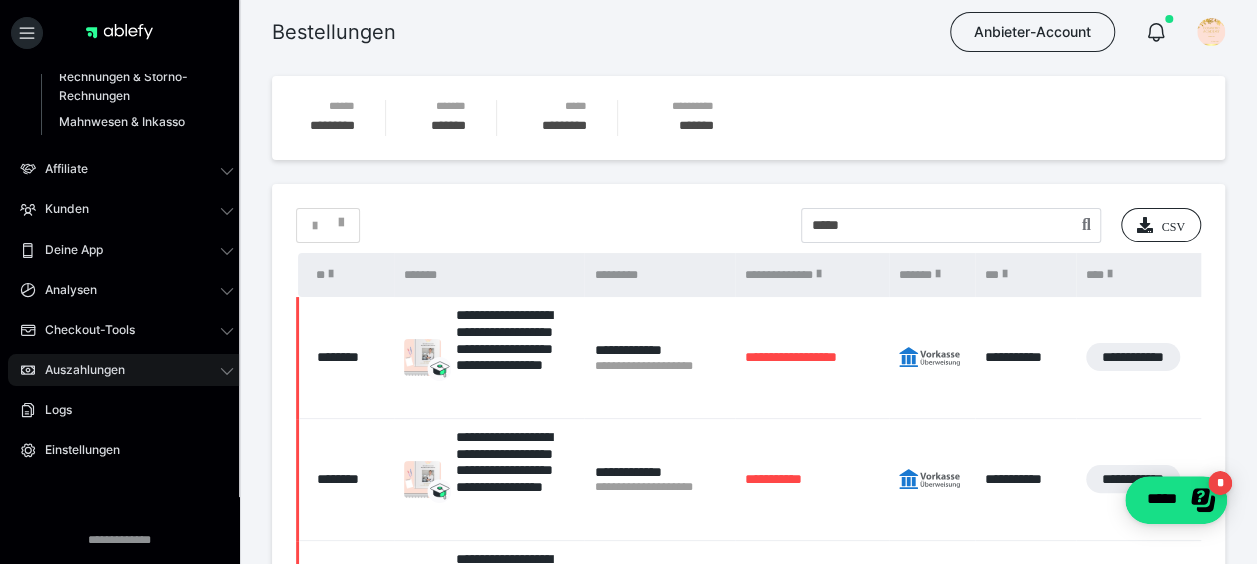 click on "Auszahlungen" at bounding box center [127, 370] 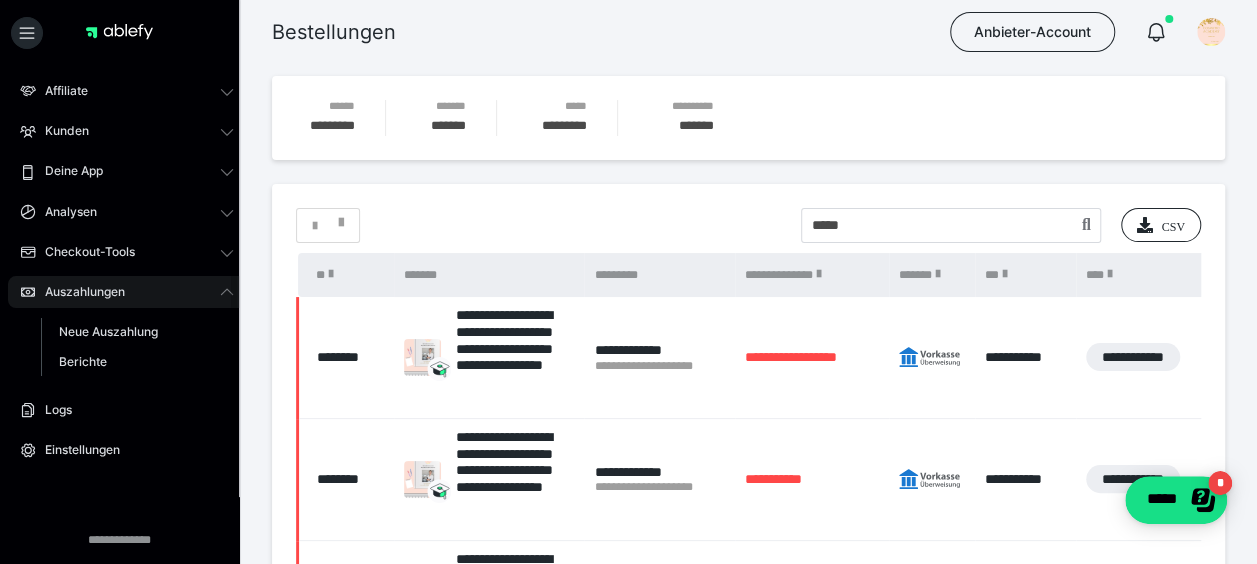 scroll, scrollTop: 254, scrollLeft: 0, axis: vertical 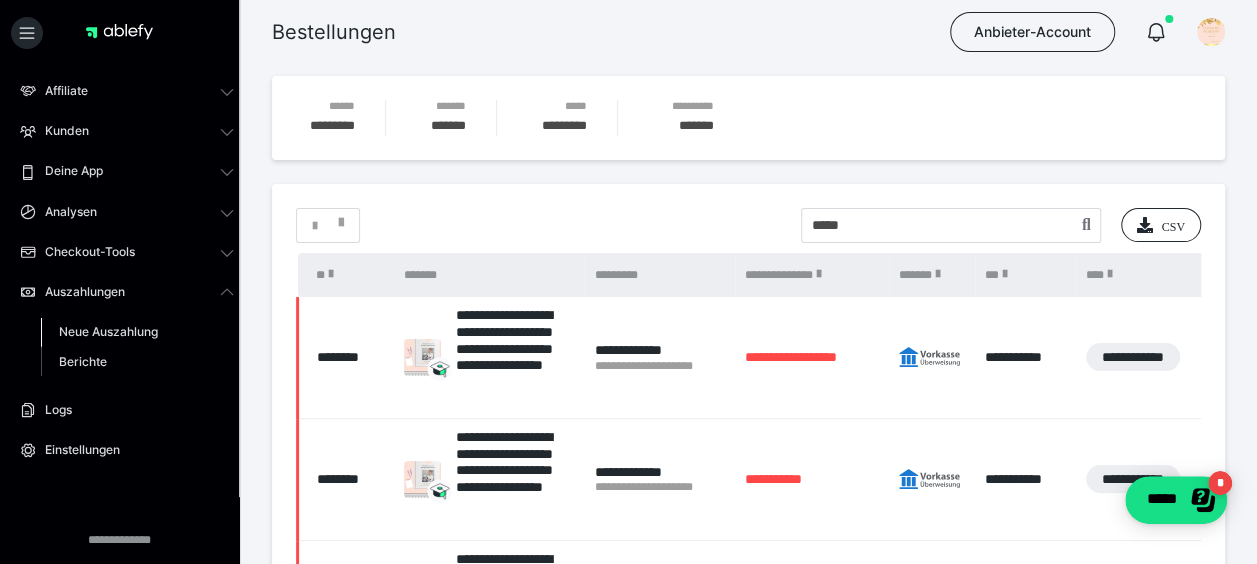 click on "Neue Auszahlung" at bounding box center (108, 331) 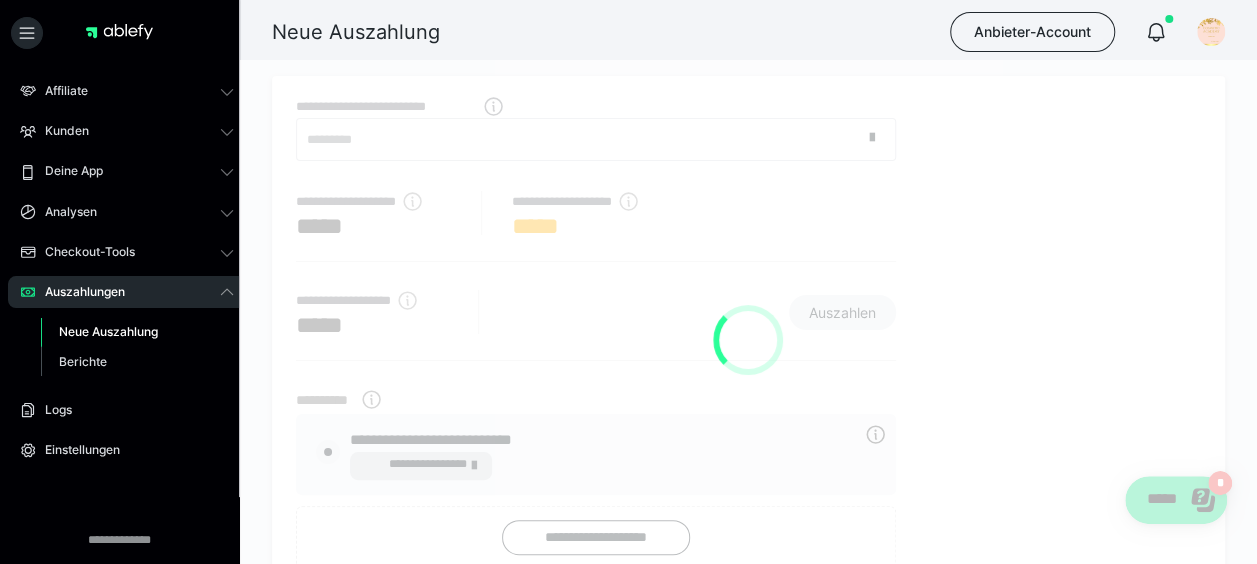 radio on "****" 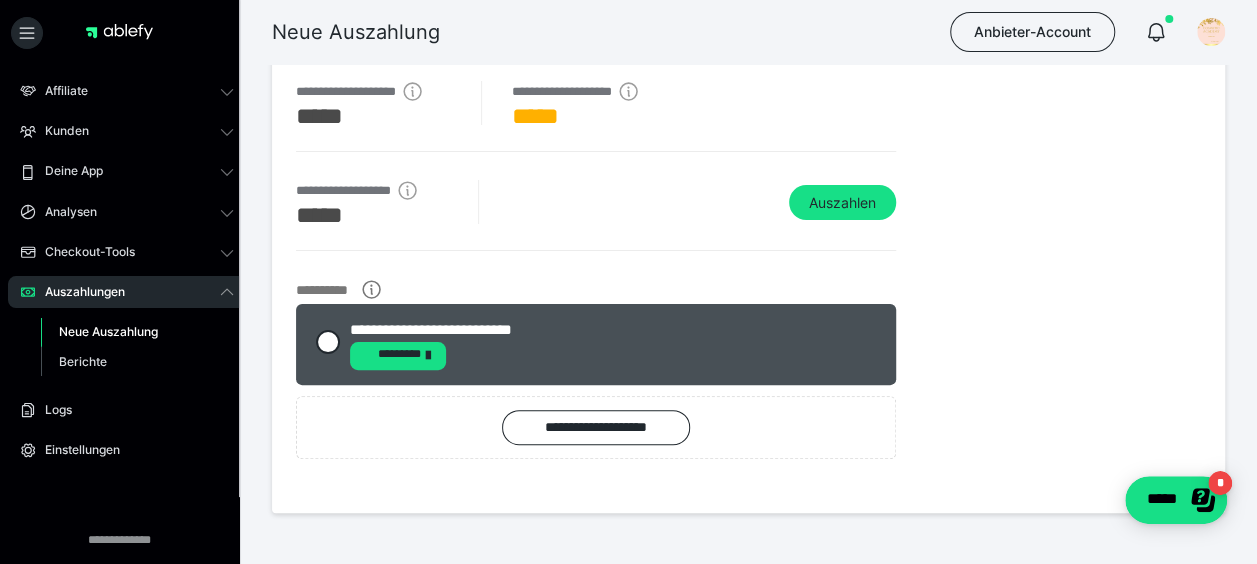 scroll, scrollTop: 0, scrollLeft: 0, axis: both 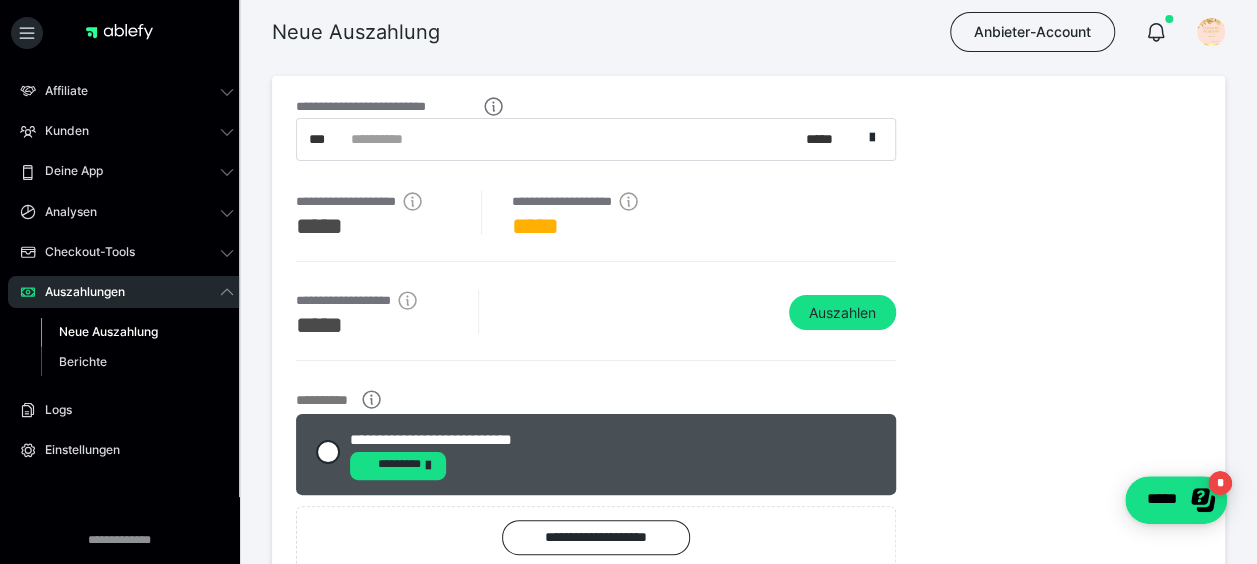 click on "Auszahlungen" at bounding box center [78, 292] 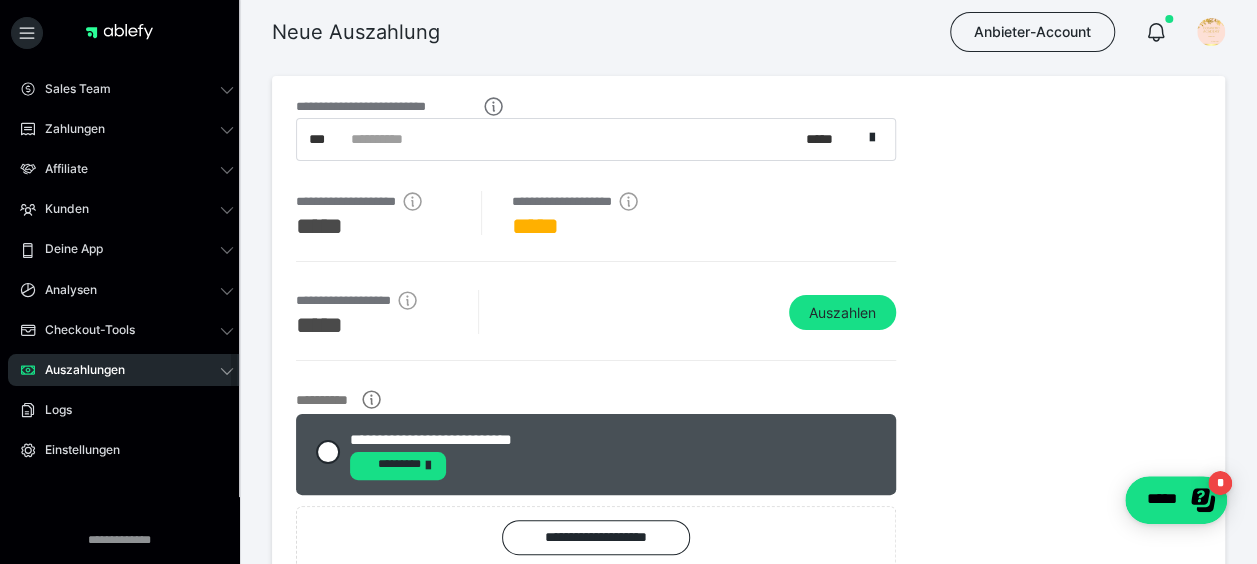 scroll, scrollTop: 176, scrollLeft: 0, axis: vertical 